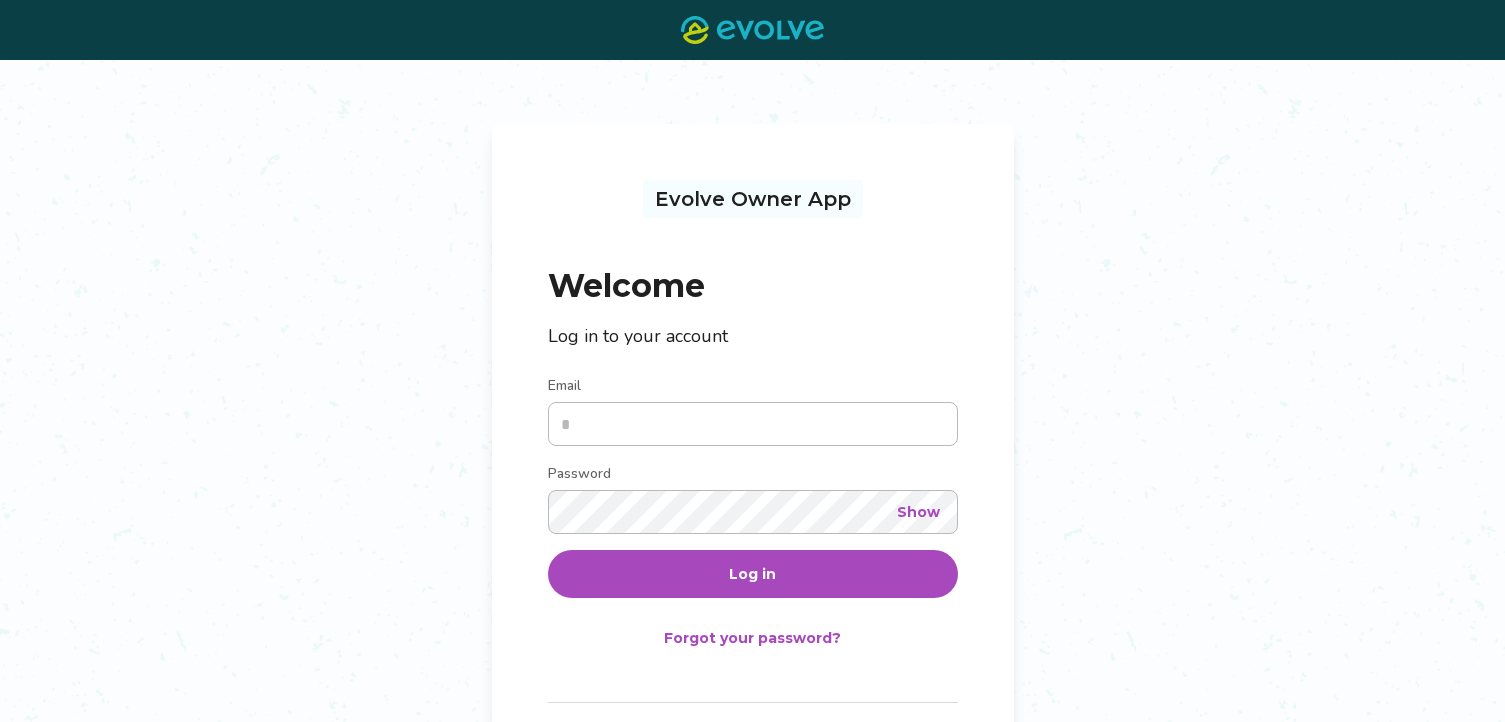 scroll, scrollTop: 0, scrollLeft: 0, axis: both 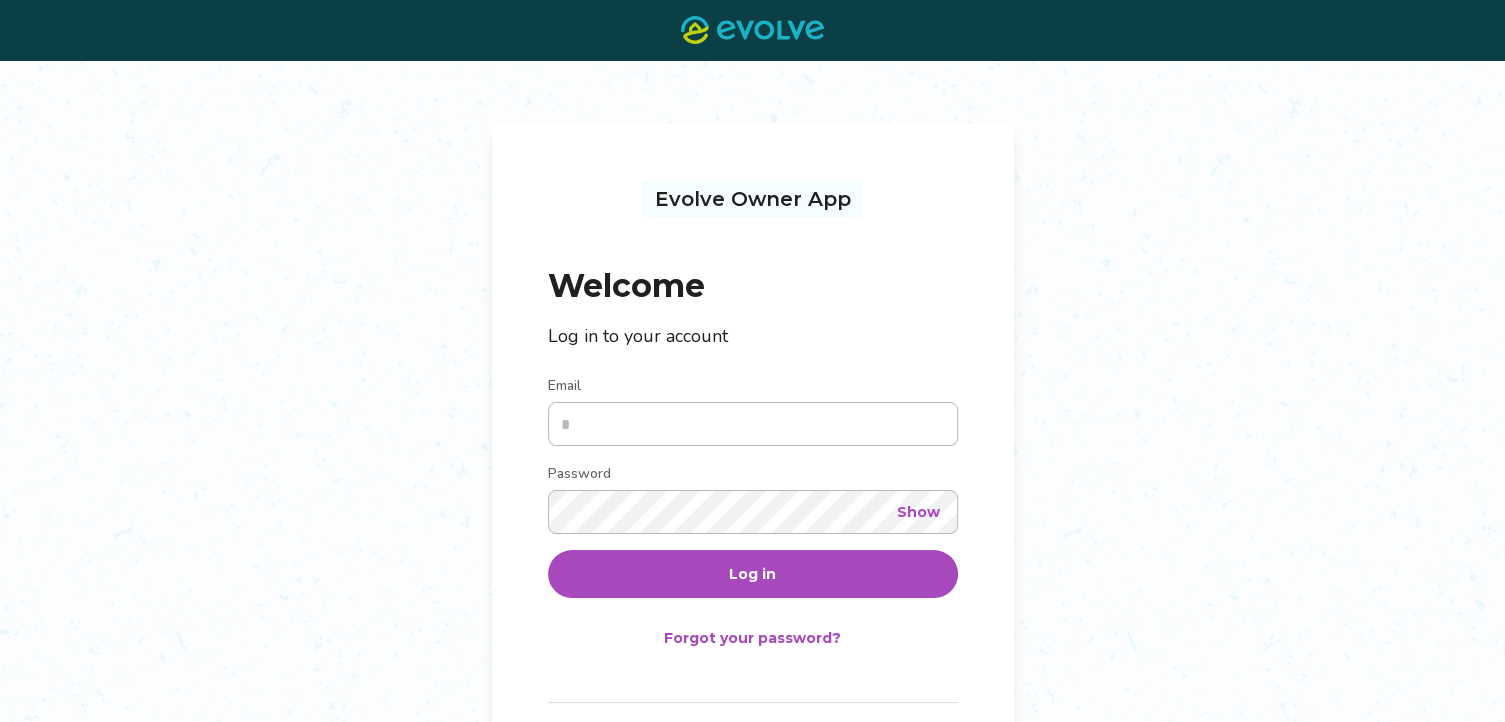 type on "**********" 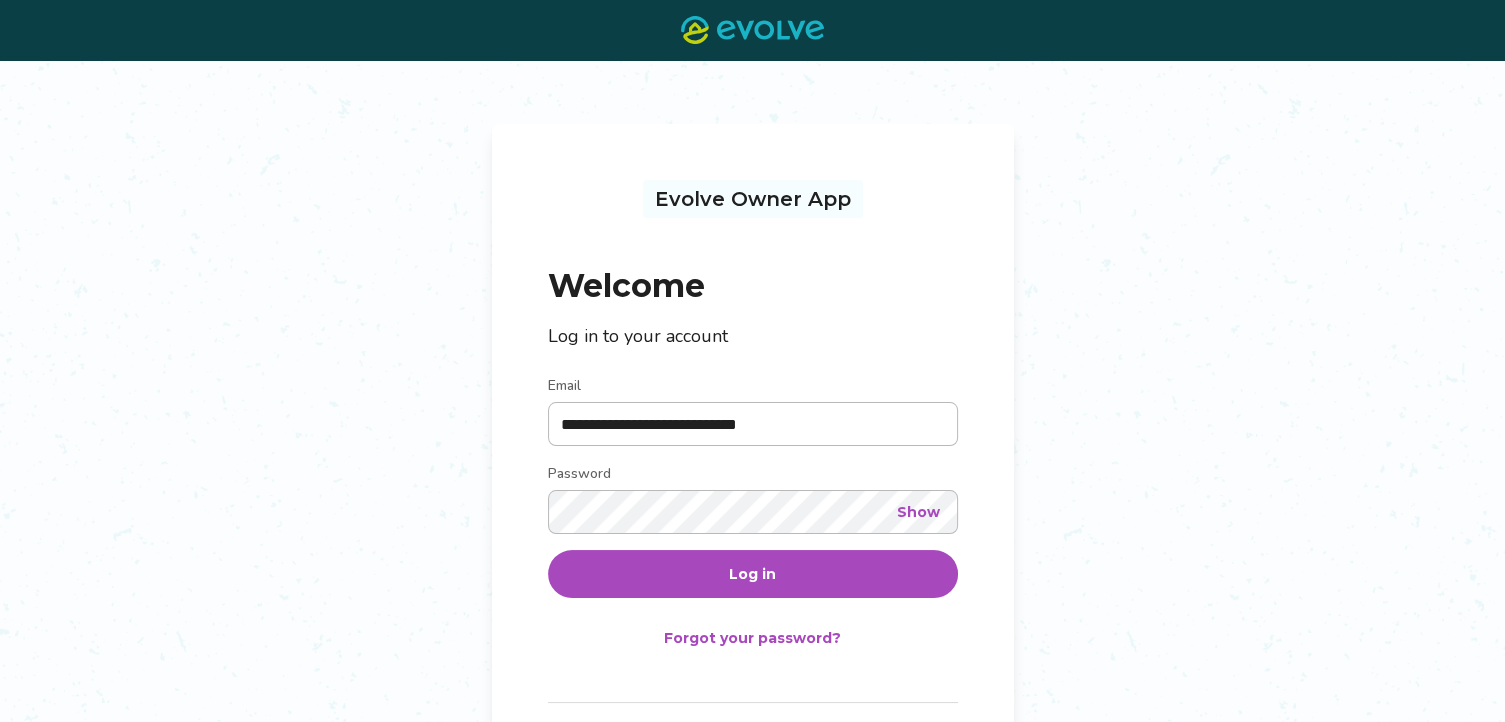 click on "Log in" at bounding box center [752, 574] 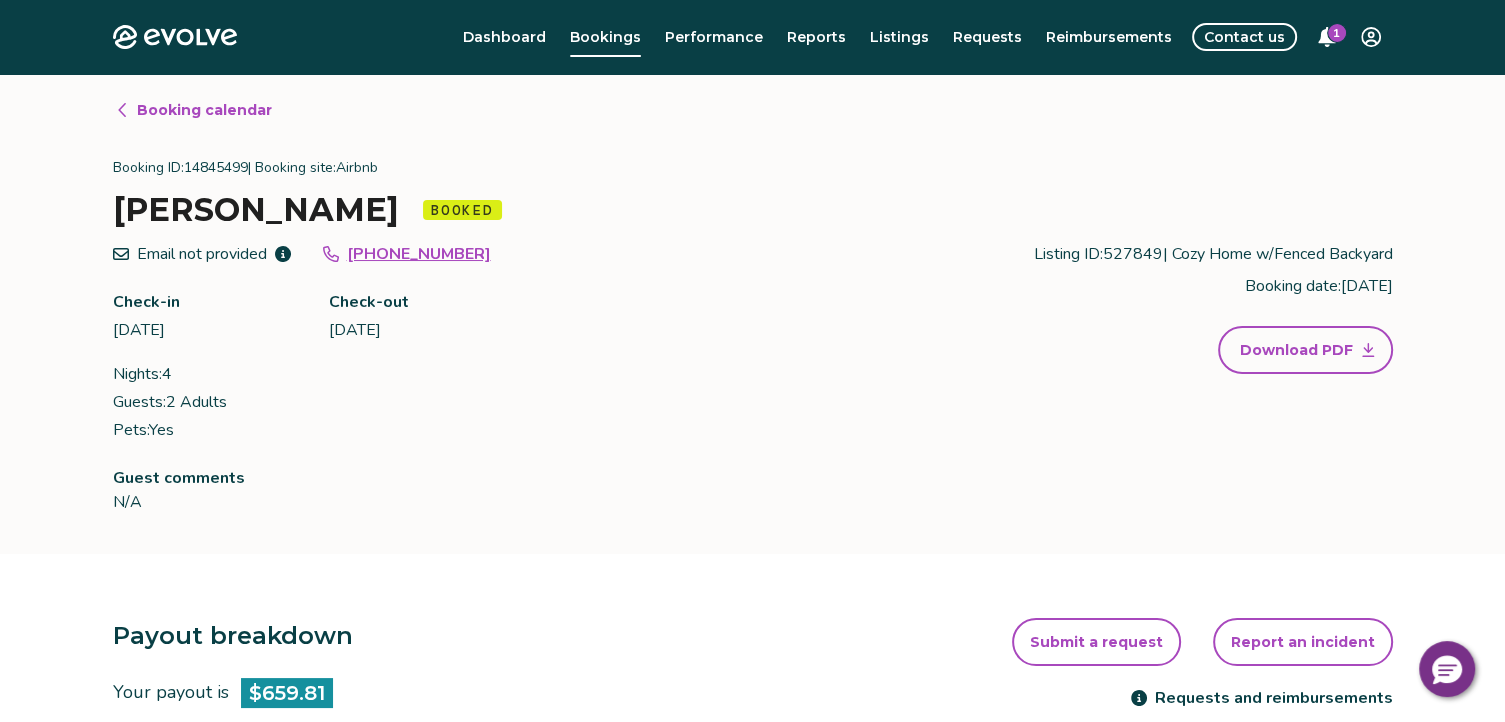 click on "Booking calendar" at bounding box center (204, 110) 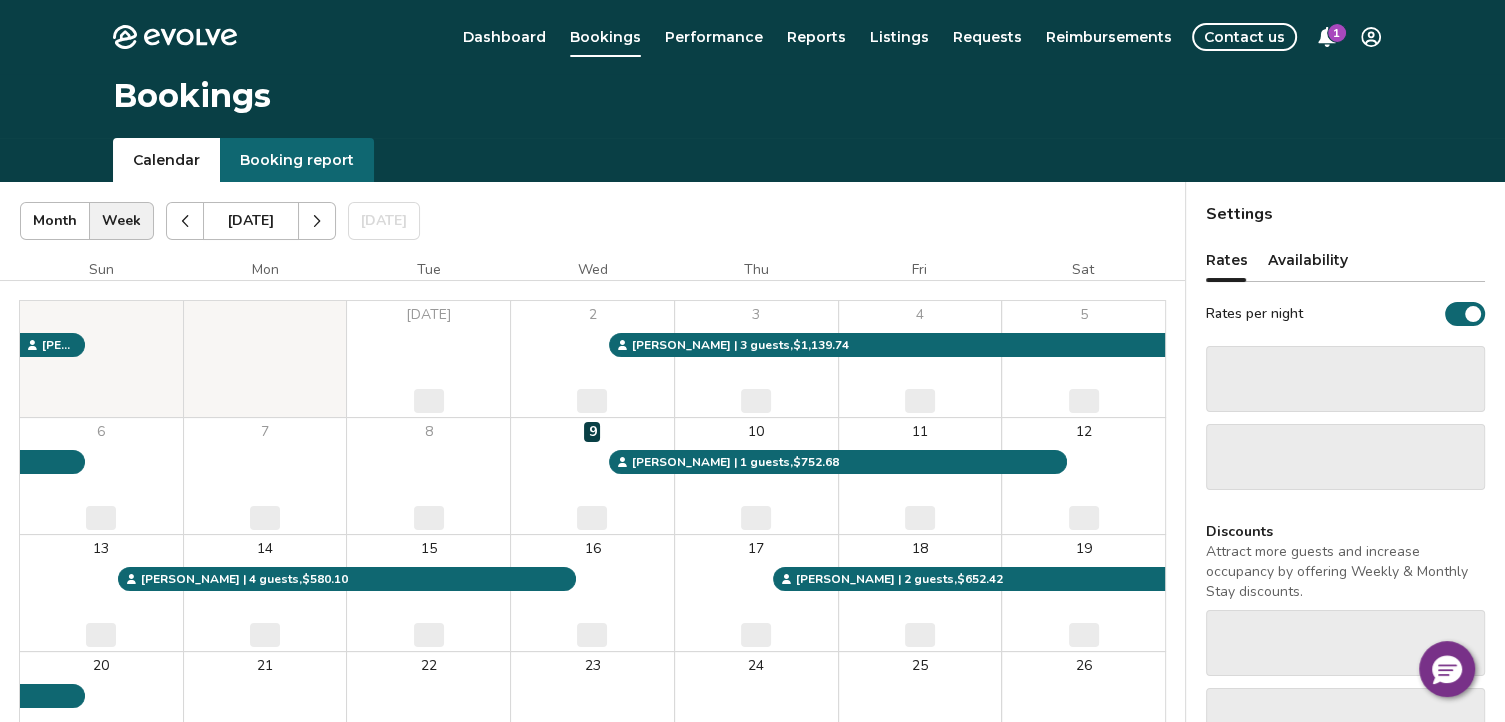 click on "1" at bounding box center (1337, 33) 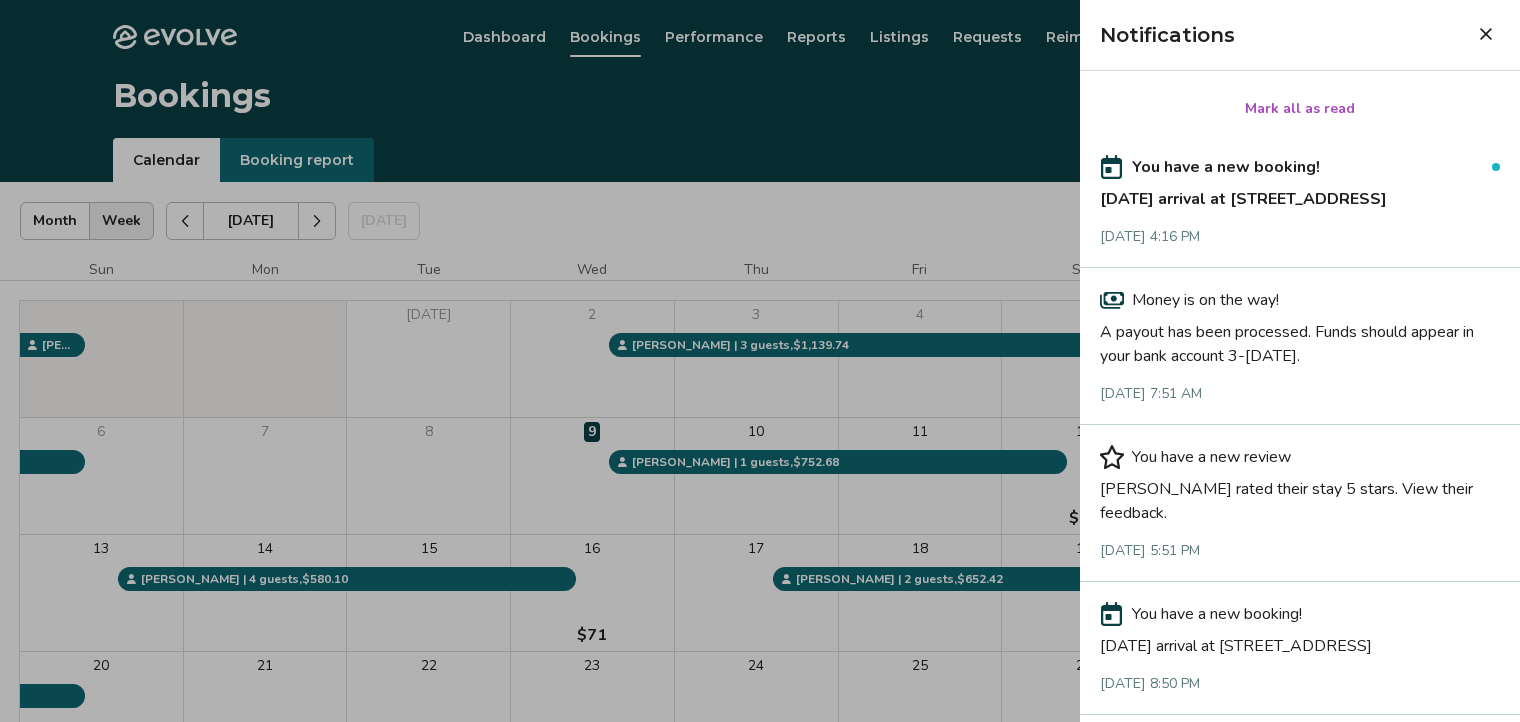 click on "Mark all as read" at bounding box center [1300, 109] 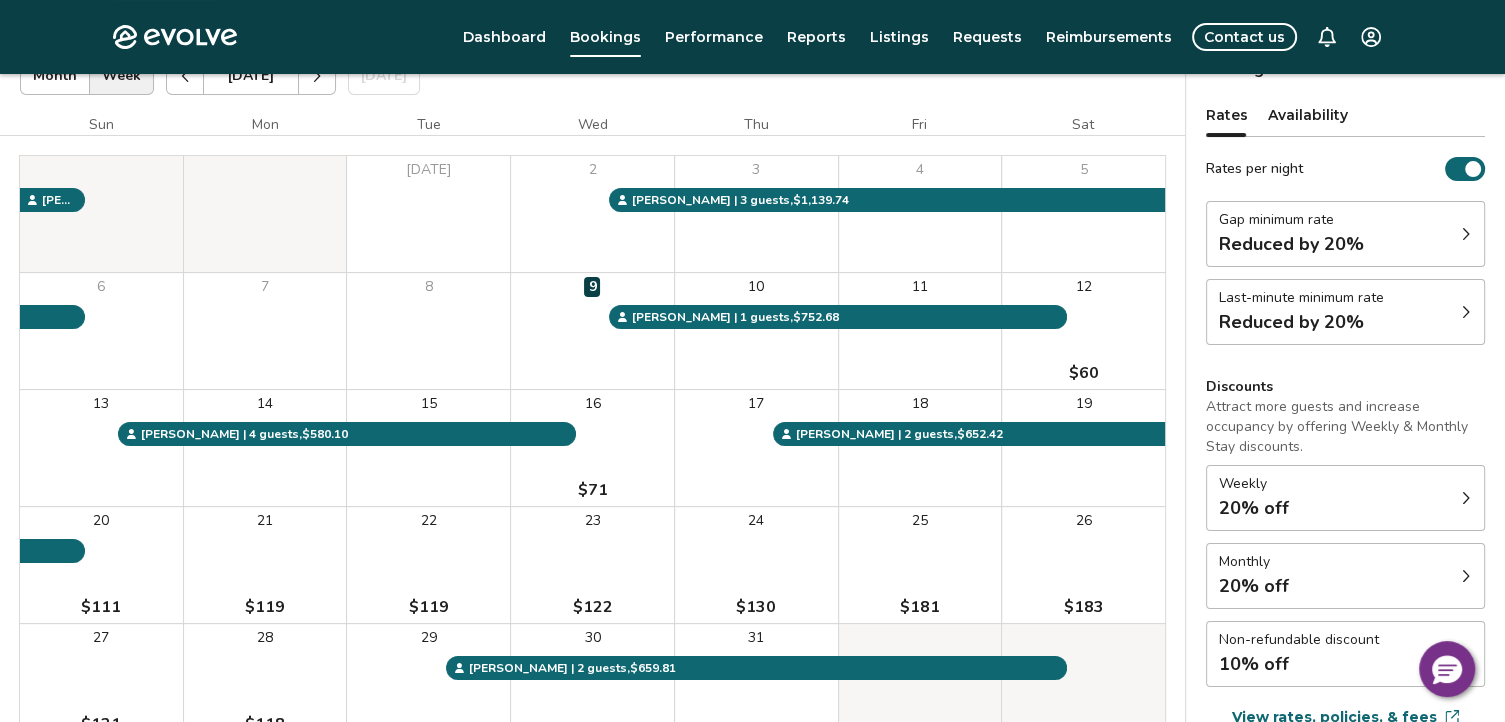 scroll, scrollTop: 155, scrollLeft: 0, axis: vertical 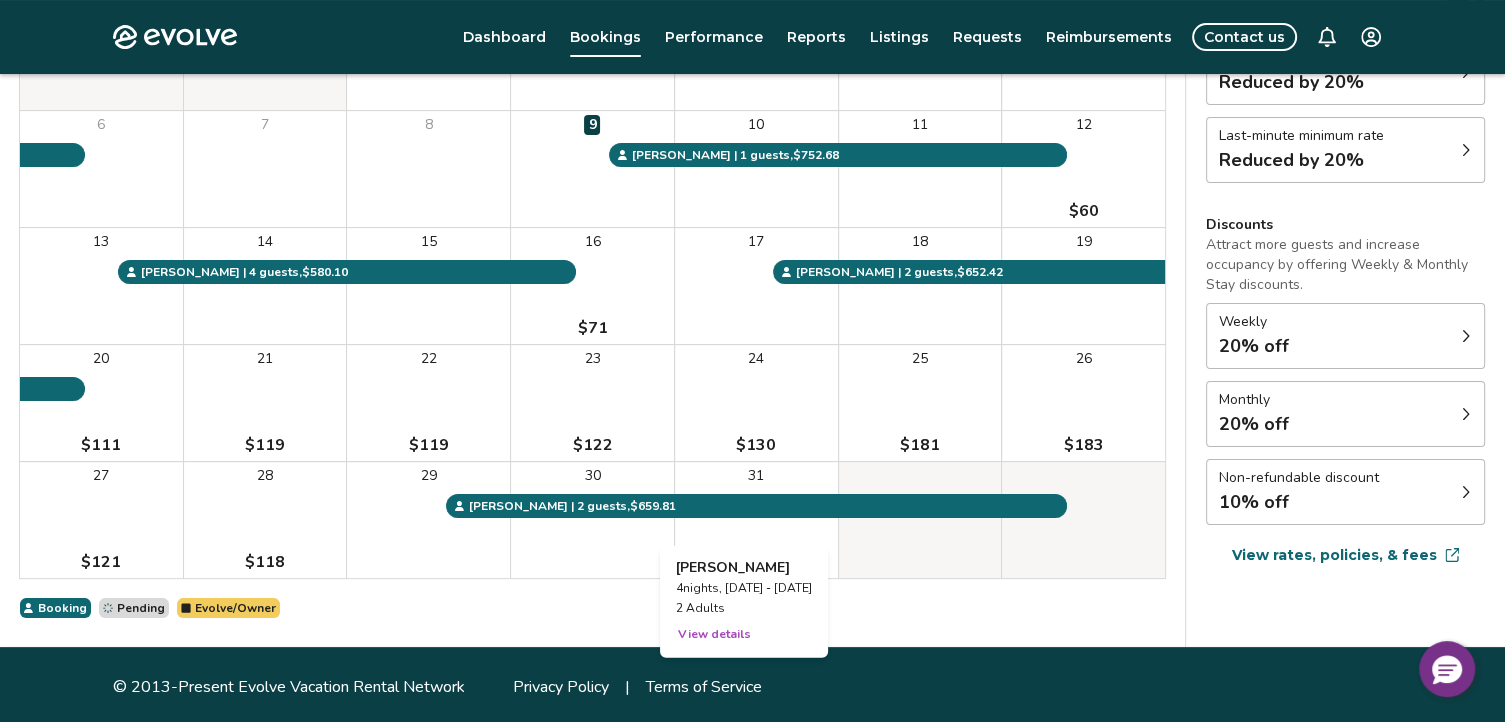 click on "View details" at bounding box center (714, 634) 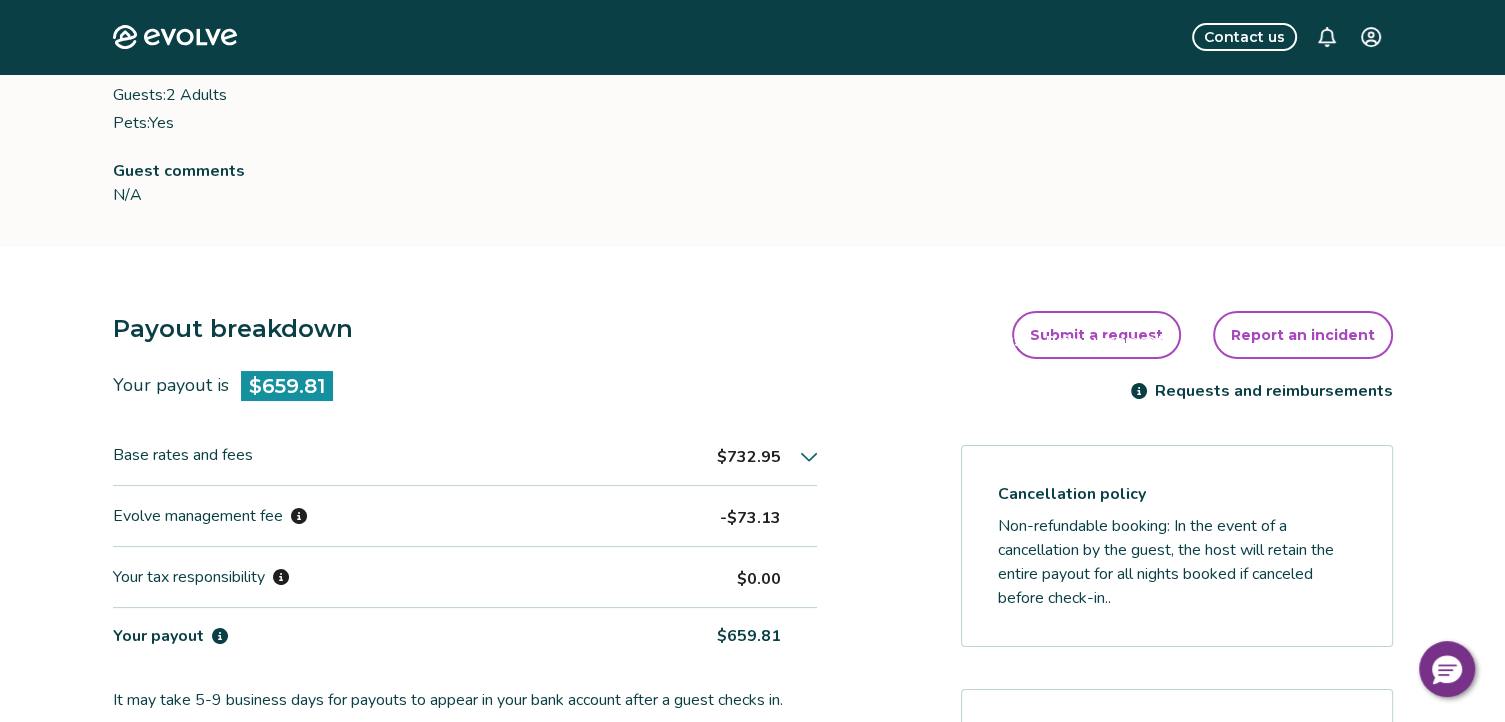 scroll, scrollTop: 0, scrollLeft: 0, axis: both 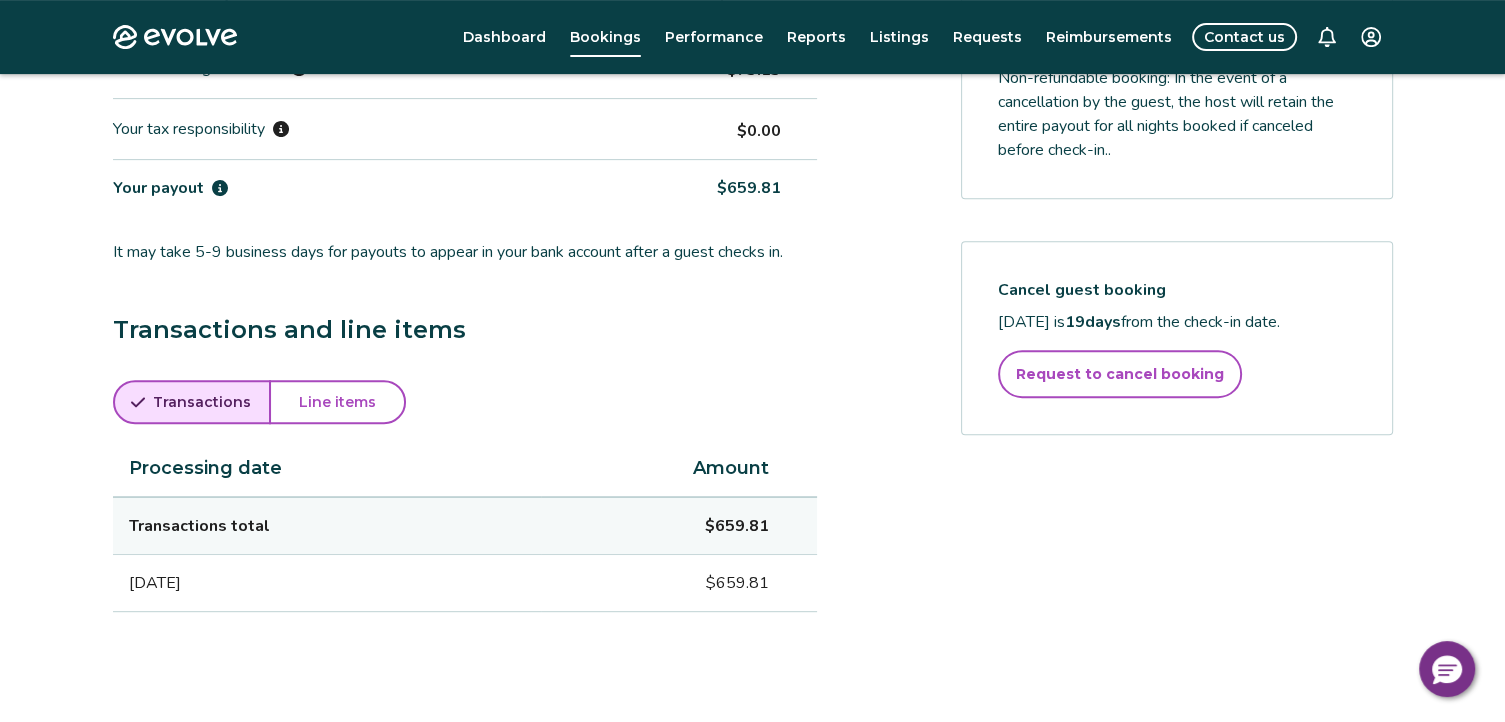 click on "Line items" at bounding box center (337, 402) 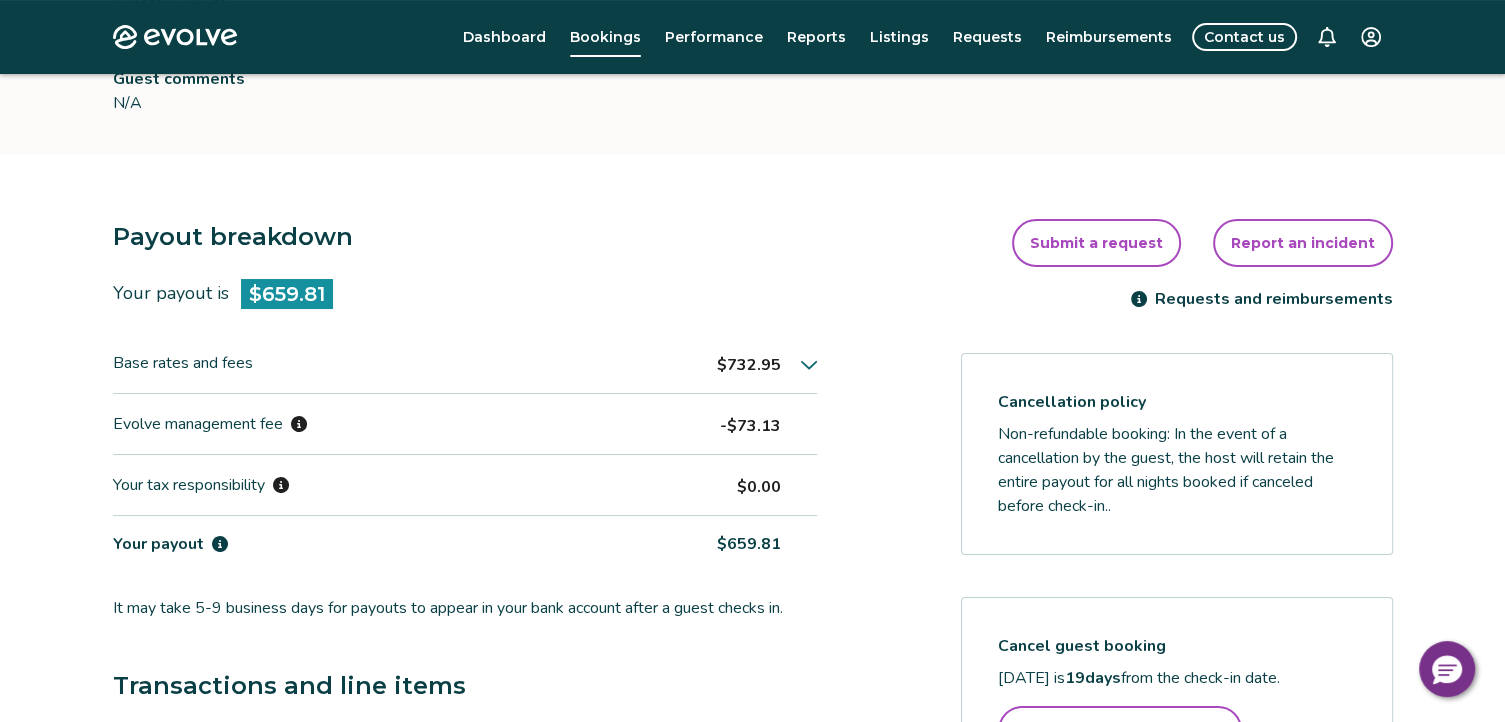 scroll, scrollTop: 324, scrollLeft: 0, axis: vertical 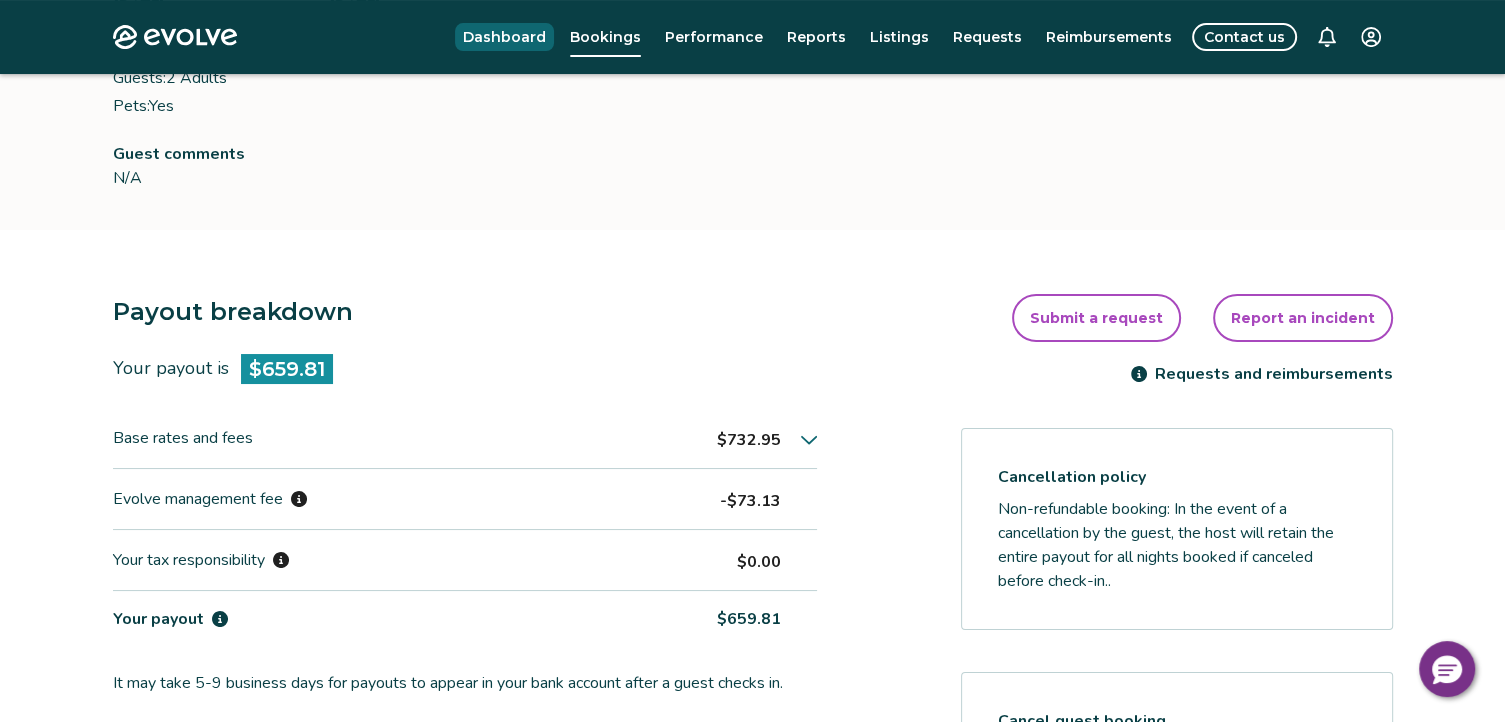 click on "Dashboard" at bounding box center [504, 37] 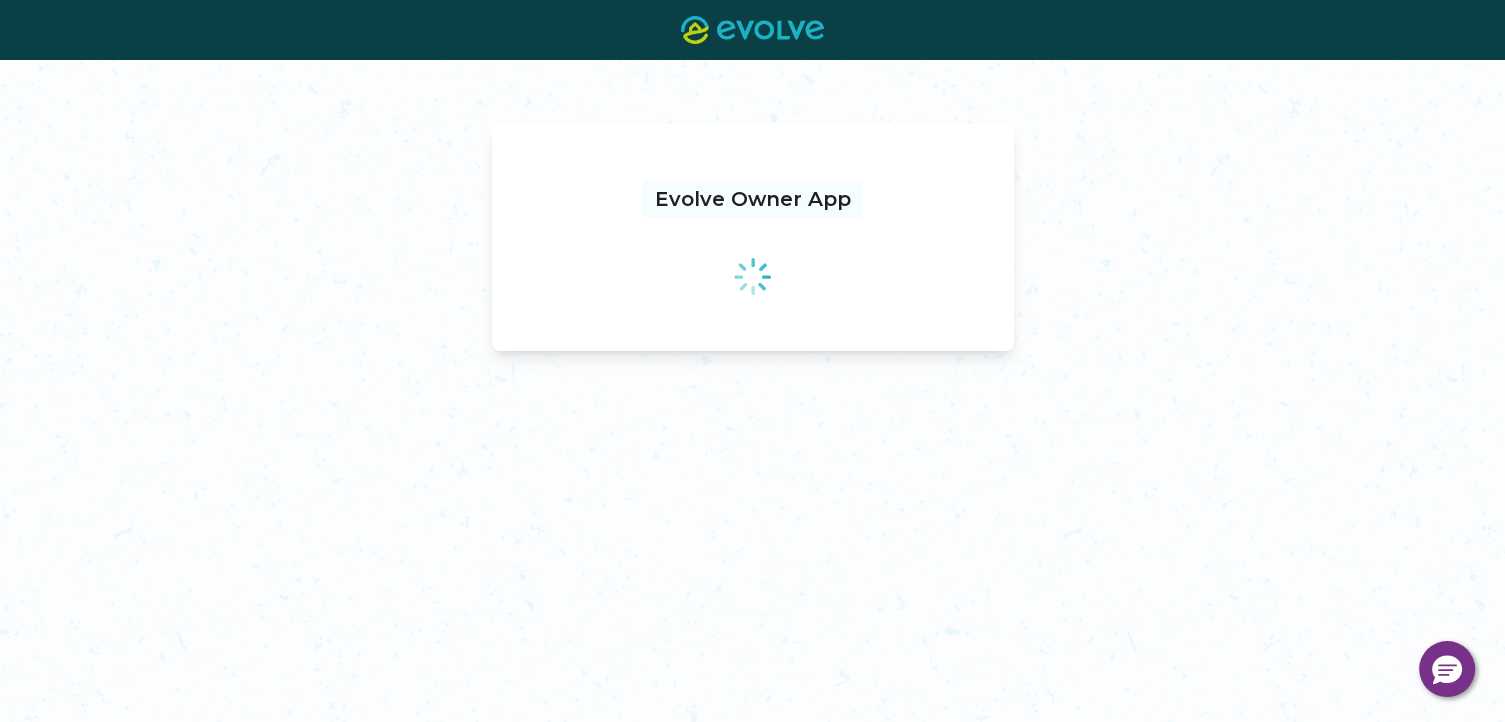 scroll, scrollTop: 0, scrollLeft: 0, axis: both 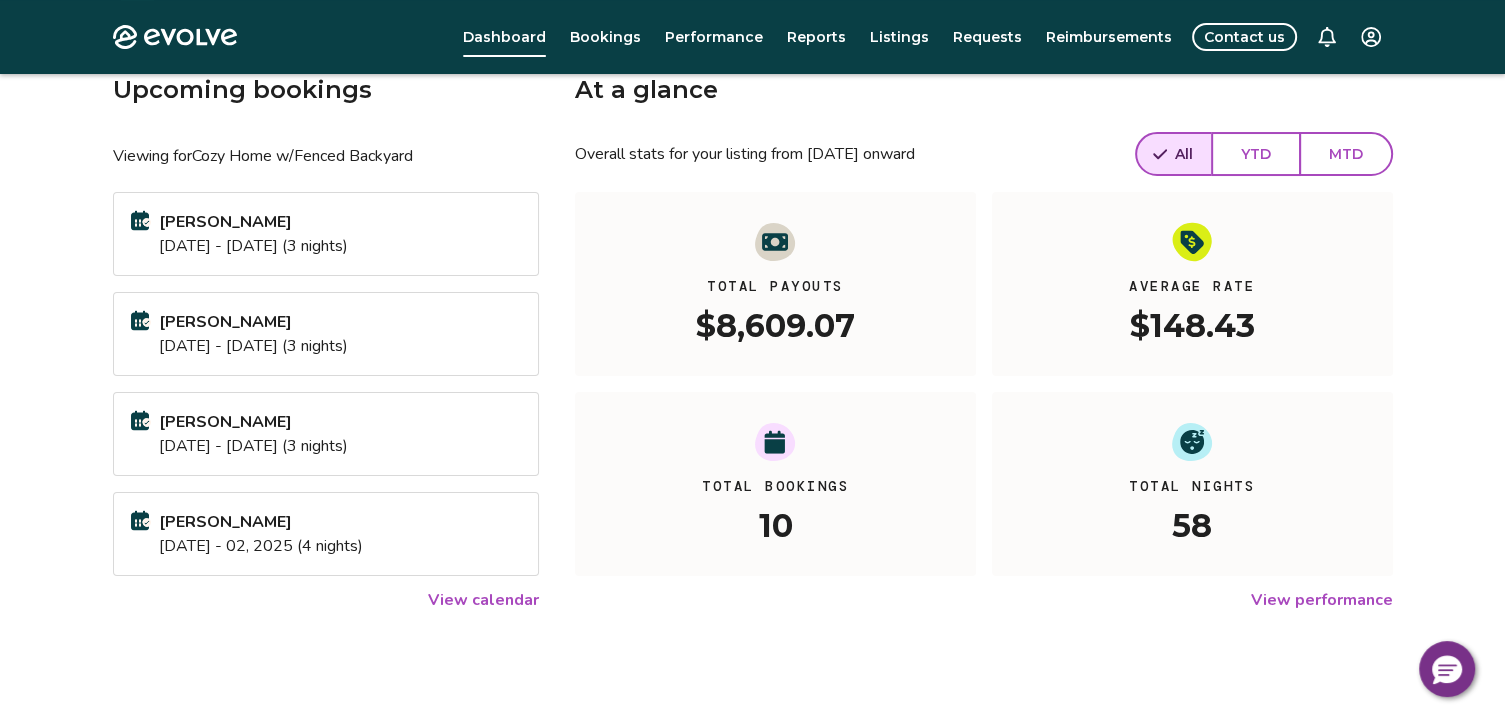 click on "View calendar" at bounding box center (483, 600) 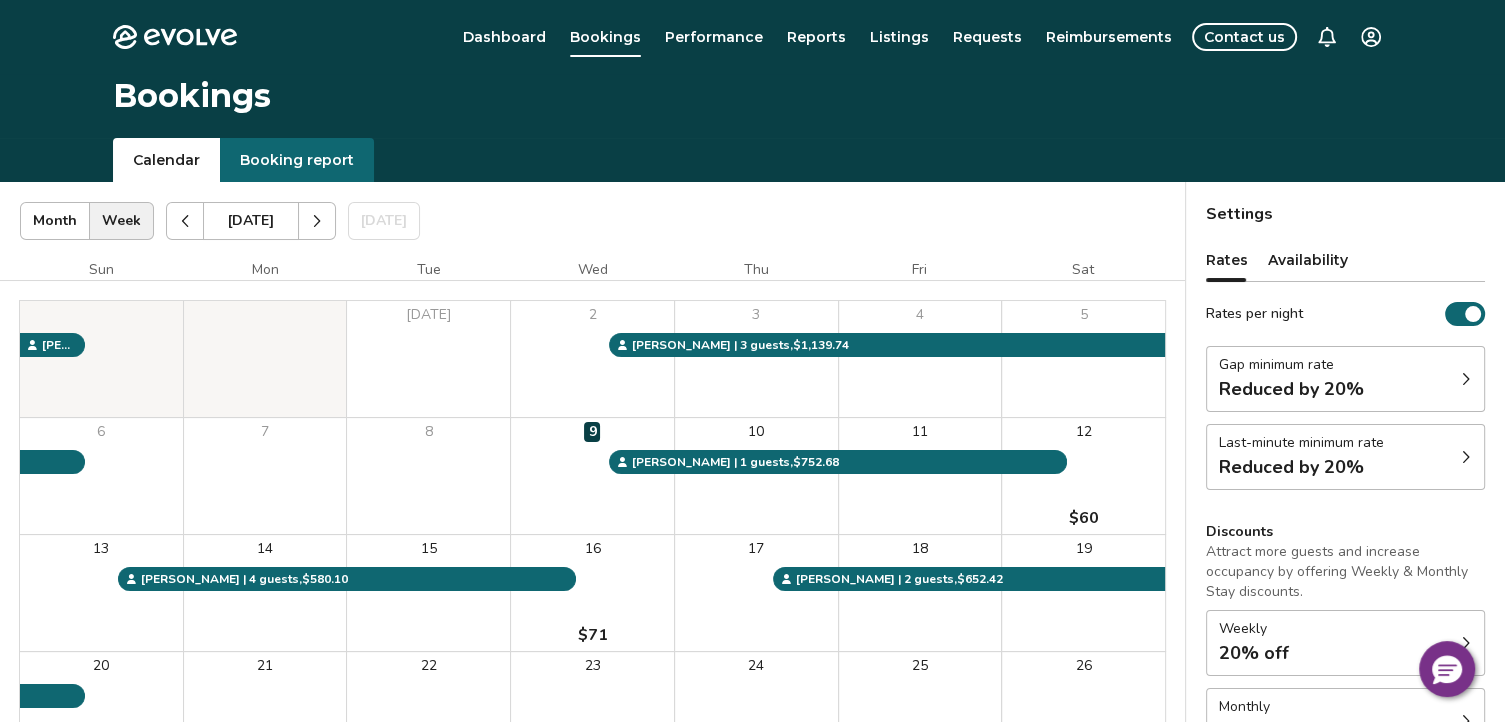 click 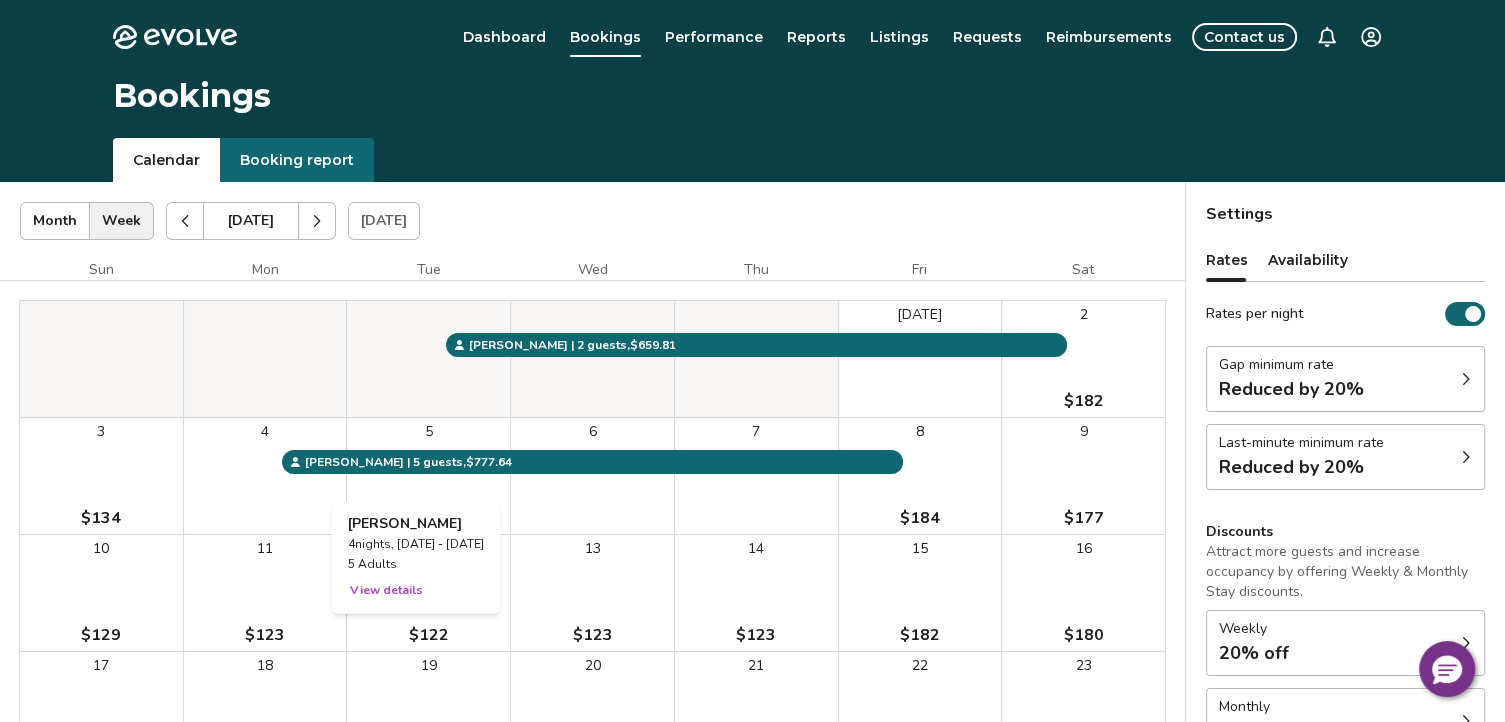 click on "View details" at bounding box center (386, 590) 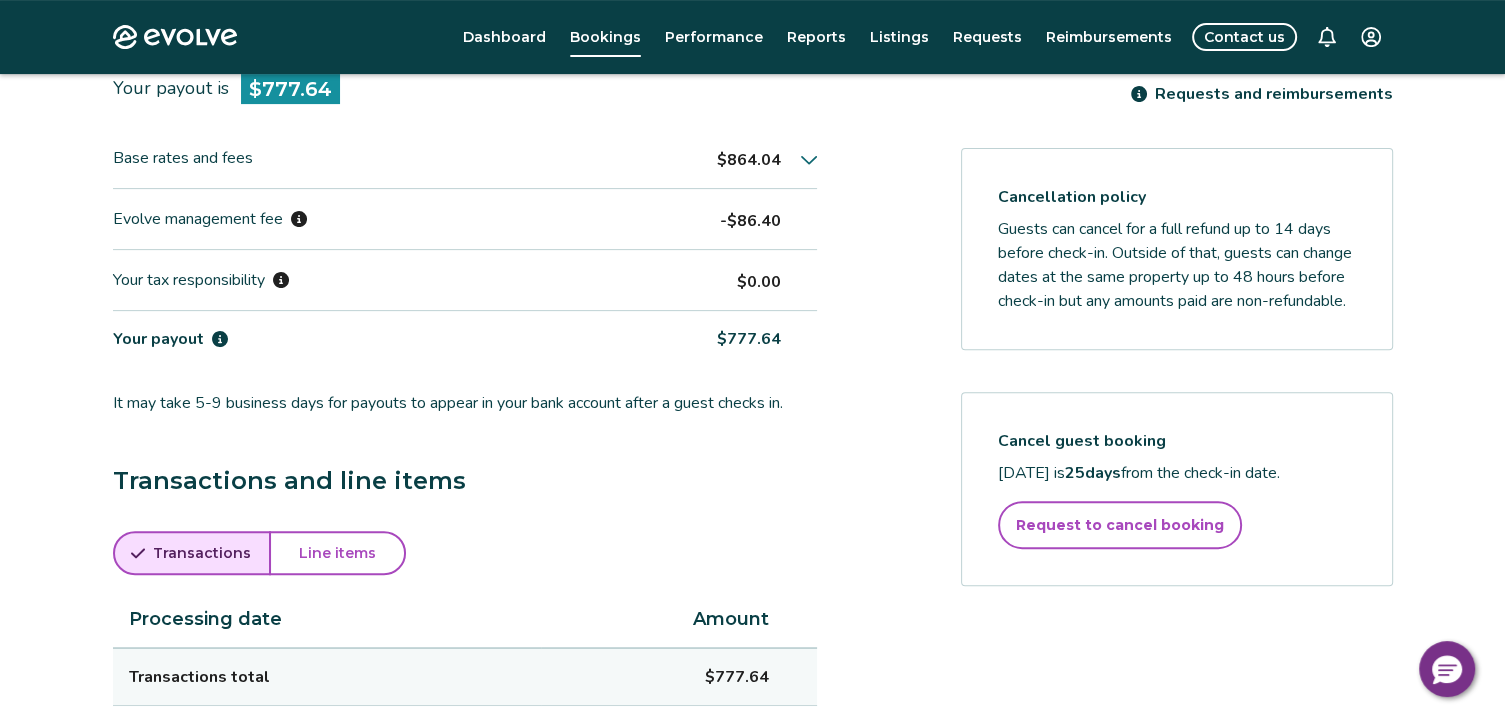 scroll, scrollTop: 623, scrollLeft: 0, axis: vertical 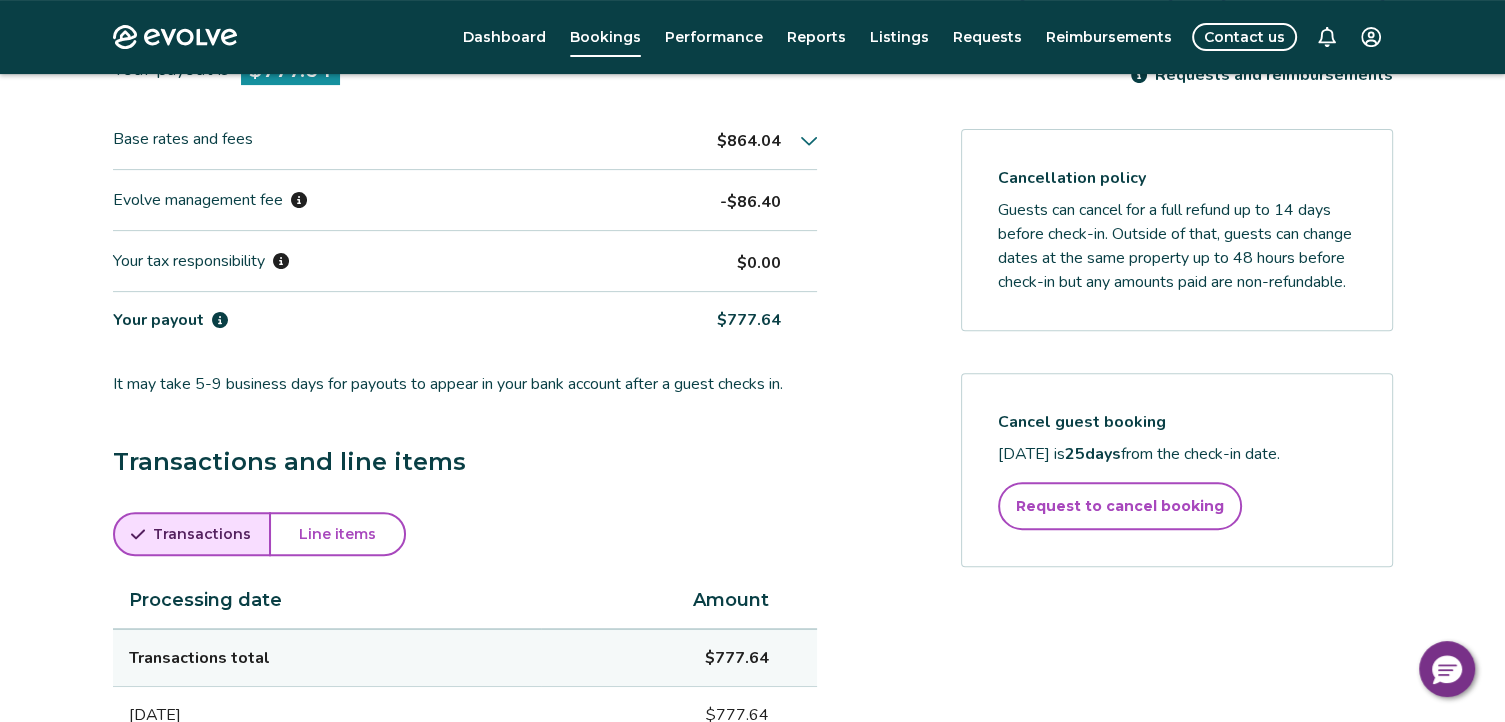 click on "Line items" at bounding box center [337, 534] 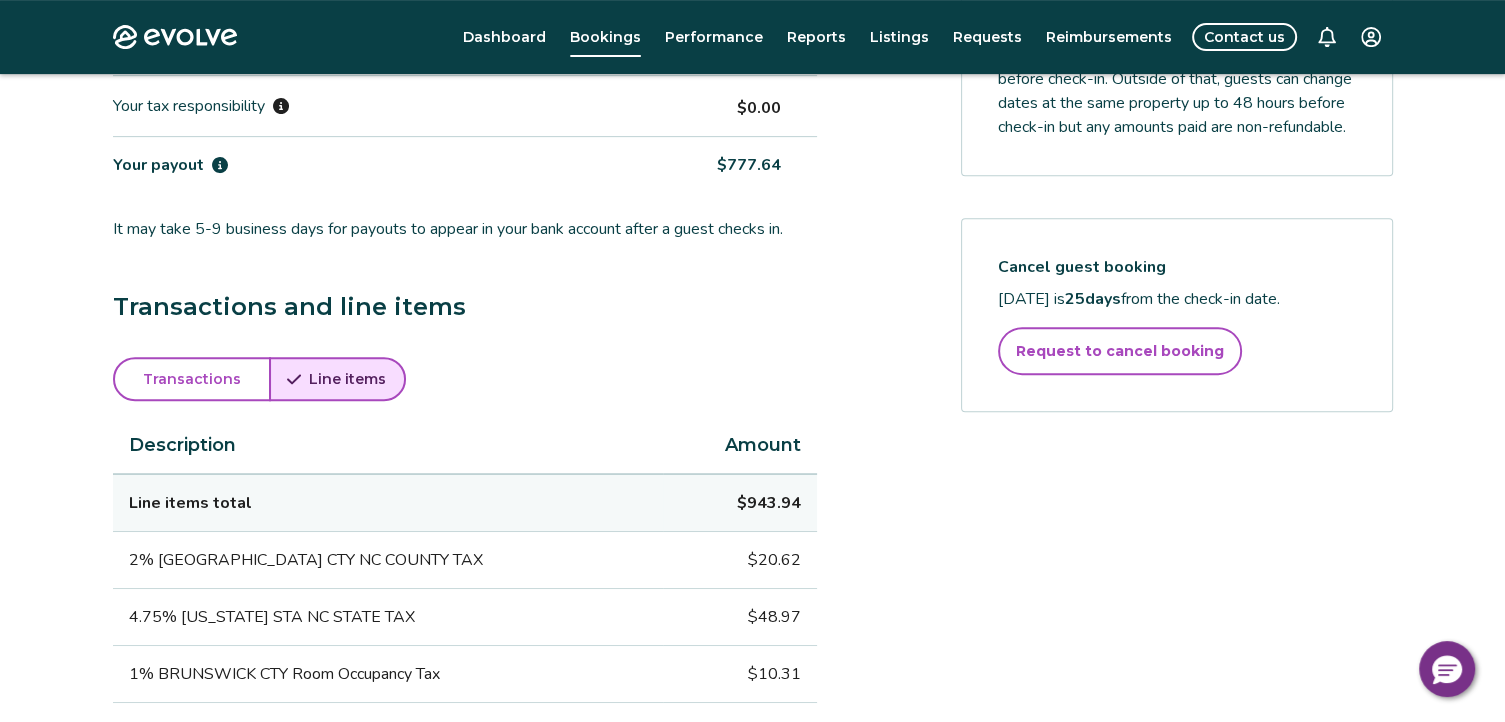 scroll, scrollTop: 774, scrollLeft: 0, axis: vertical 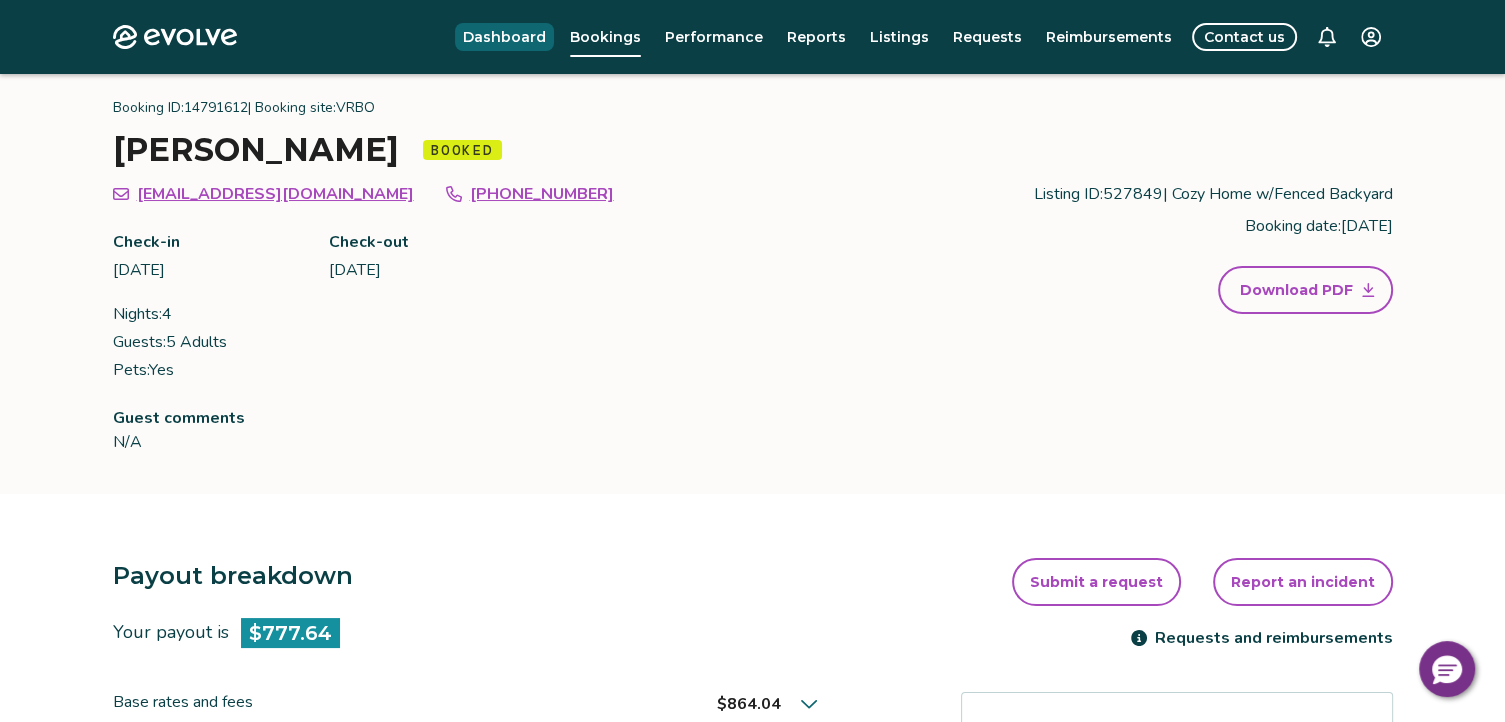 click on "Dashboard" at bounding box center [504, 37] 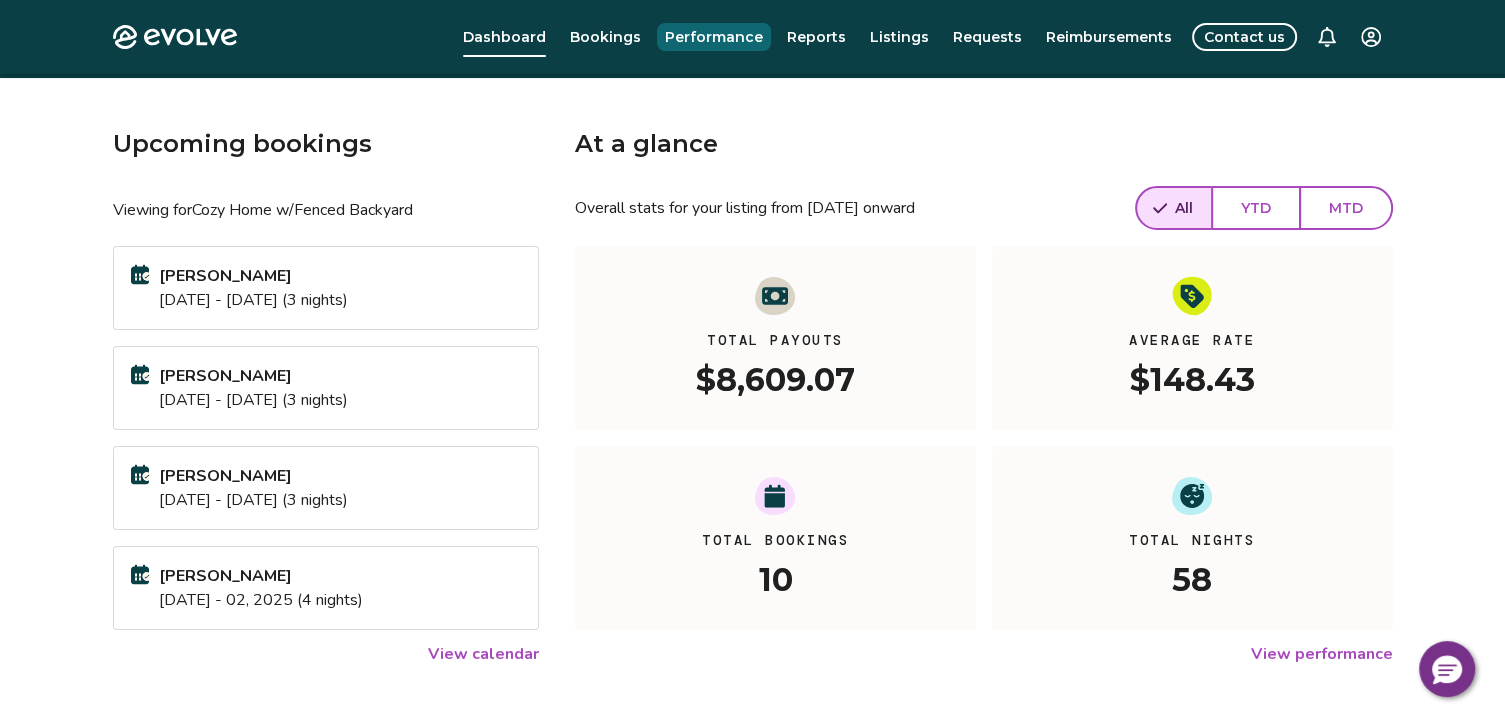 click on "Performance" at bounding box center [714, 37] 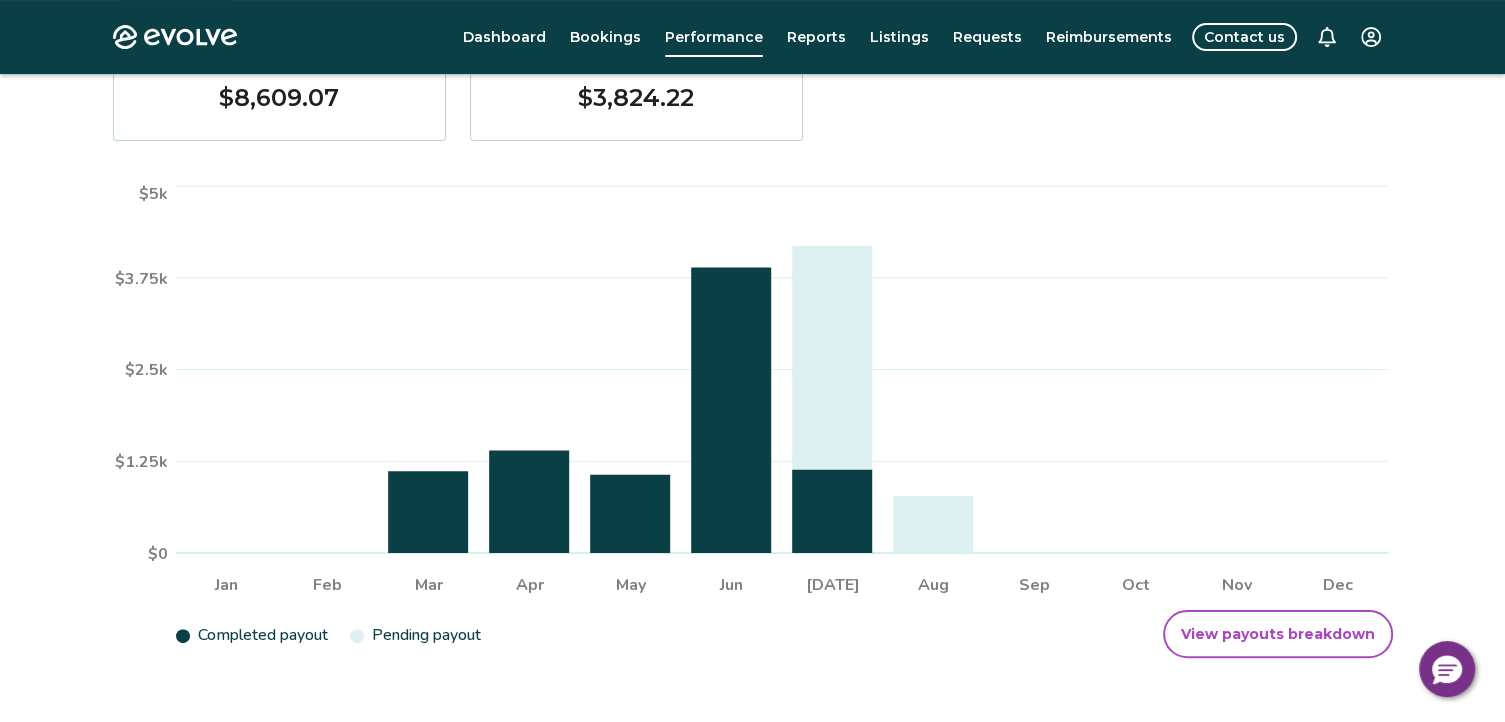 scroll, scrollTop: 327, scrollLeft: 0, axis: vertical 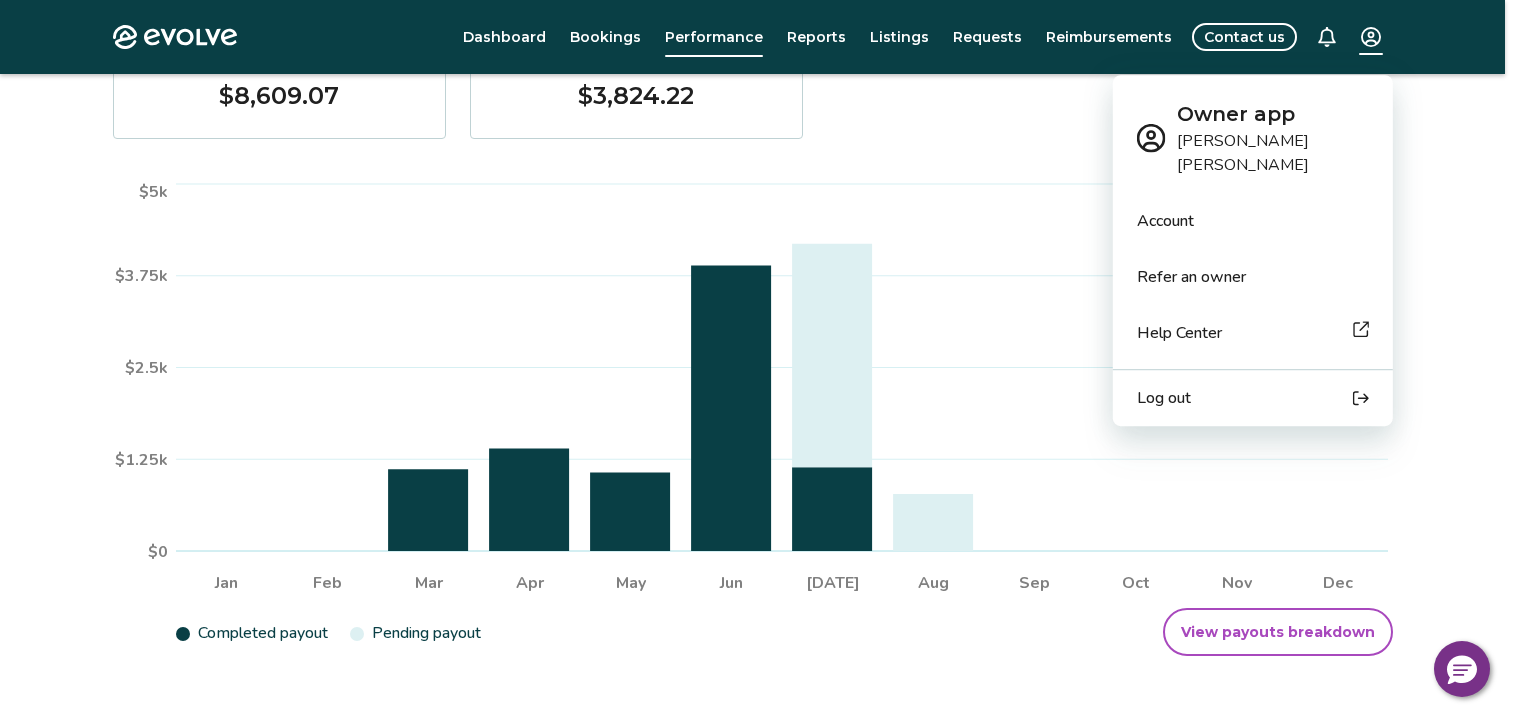 click on "Evolve Dashboard Bookings Performance Reports Listings Requests Reimbursements Contact us Performance Payouts Year   **** Jan Feb Mar Apr May Jun [DATE] Aug Sep Oct Nov Dec $0 $1.25k $2.5k $3.75k $5k Completed payout Pending payout View payouts breakdown 2025 completed payouts $8,609.07 2025 pending payouts $3,824.22 © 2013-Present Evolve Vacation Rental Network Privacy Policy | Terms of Service
$0 Owner app [PERSON_NAME] Account Refer an owner Help Center Log out" at bounding box center [760, 245] 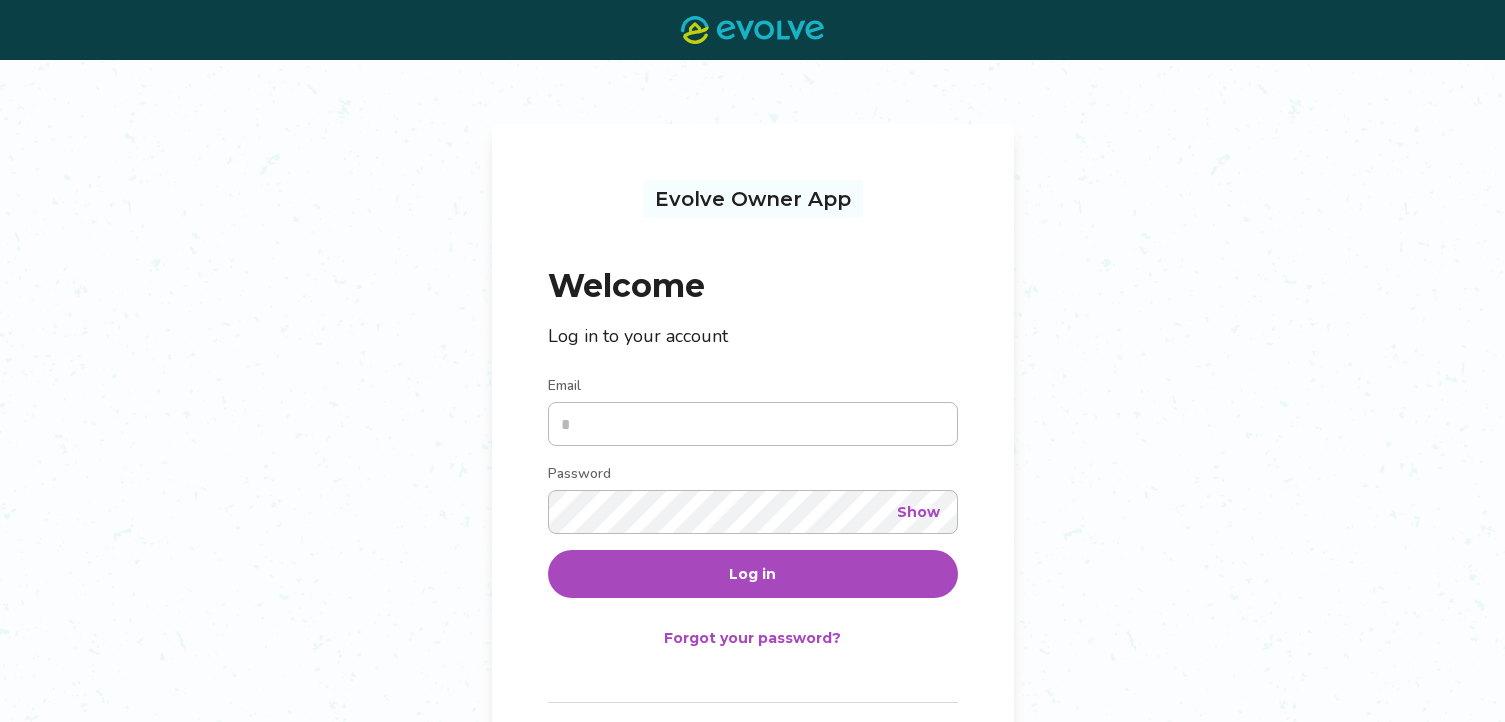 scroll, scrollTop: 0, scrollLeft: 0, axis: both 